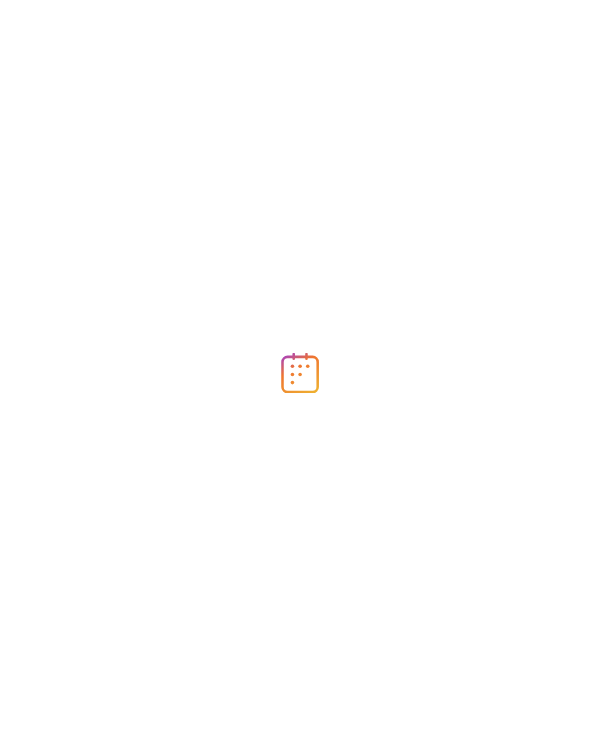 scroll, scrollTop: 0, scrollLeft: 0, axis: both 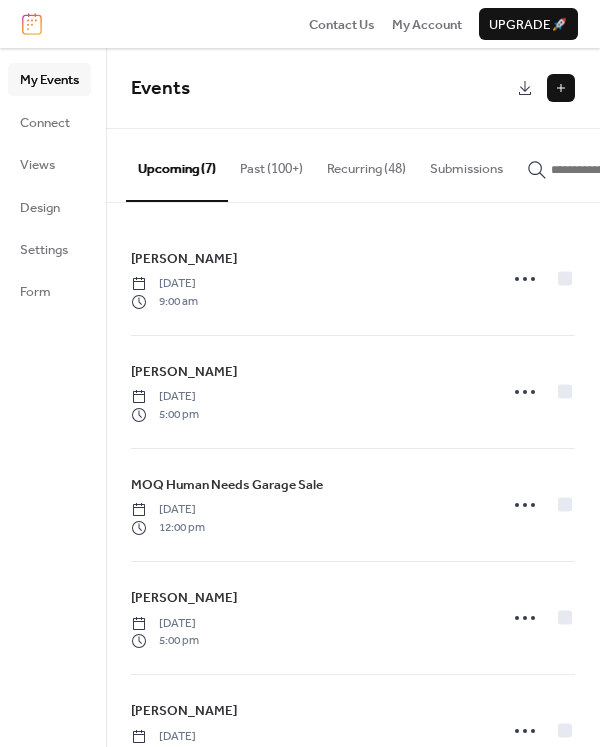 click at bounding box center [561, 88] 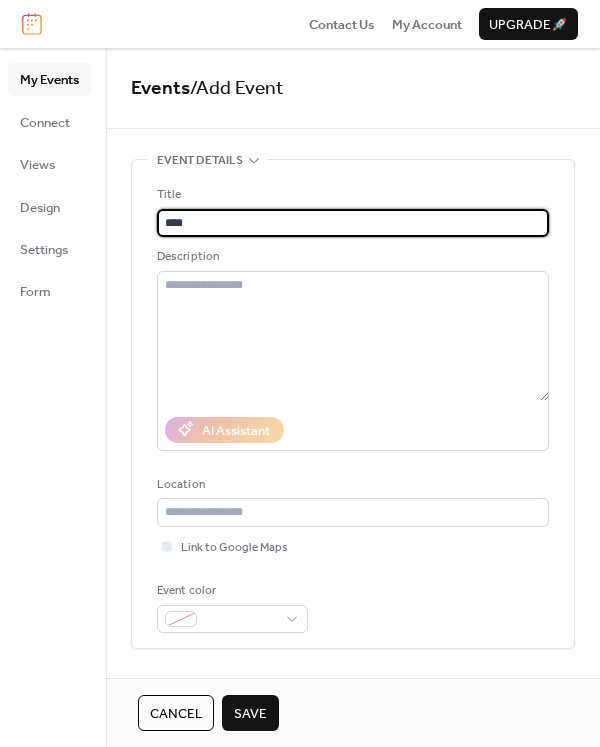 type on "*" 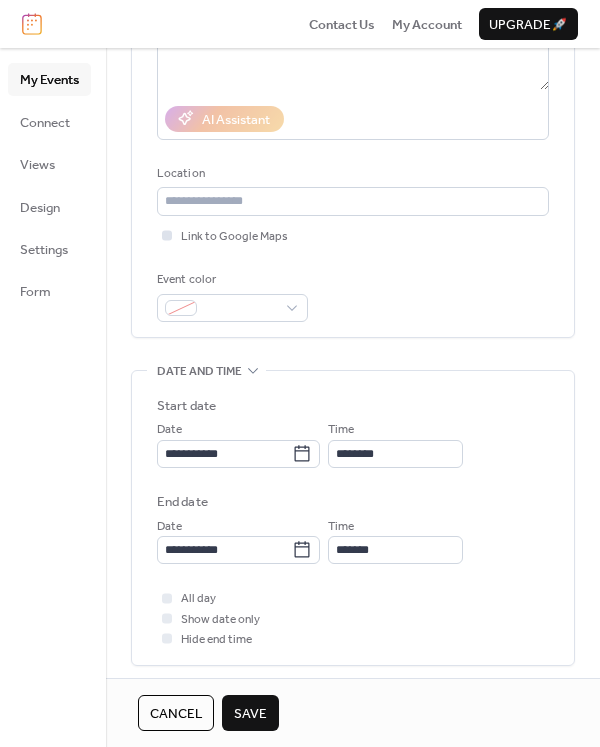 scroll, scrollTop: 500, scrollLeft: 0, axis: vertical 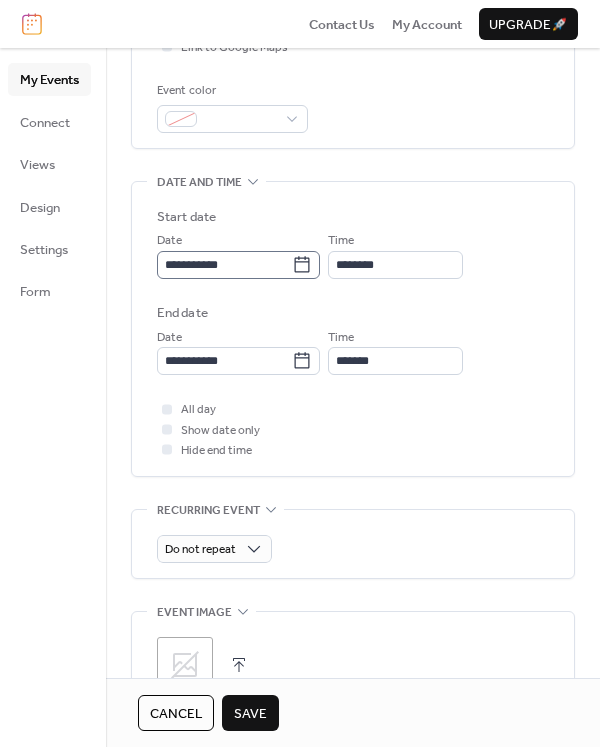 type on "******" 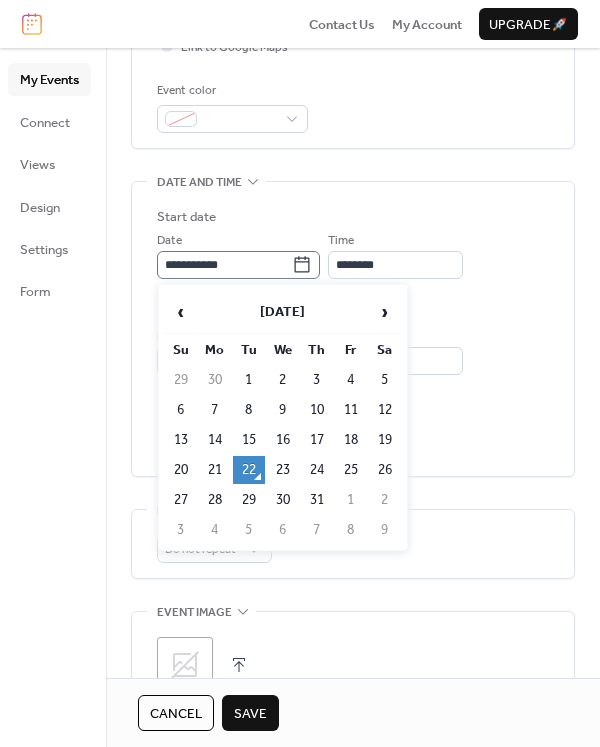 click 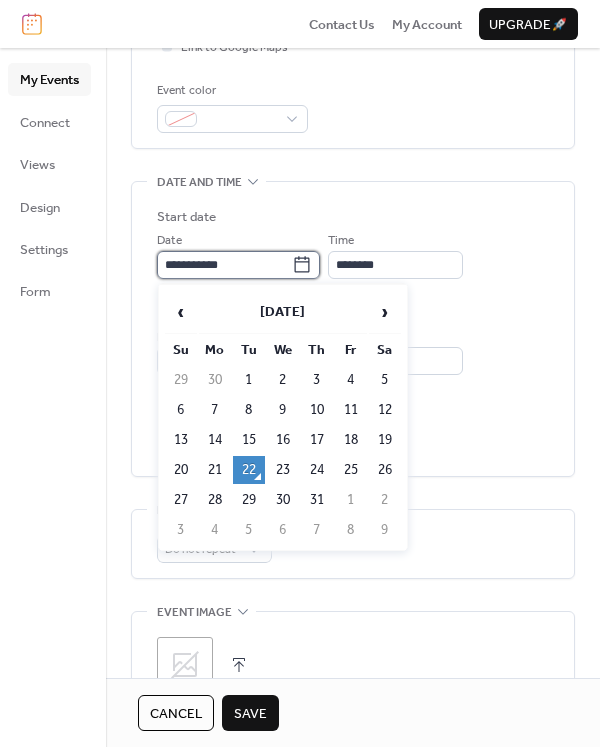 click on "**********" at bounding box center [224, 265] 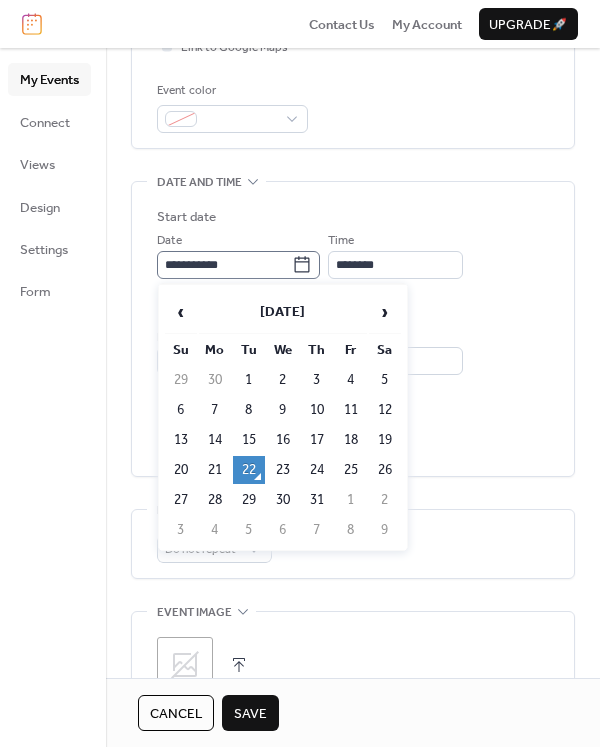 click 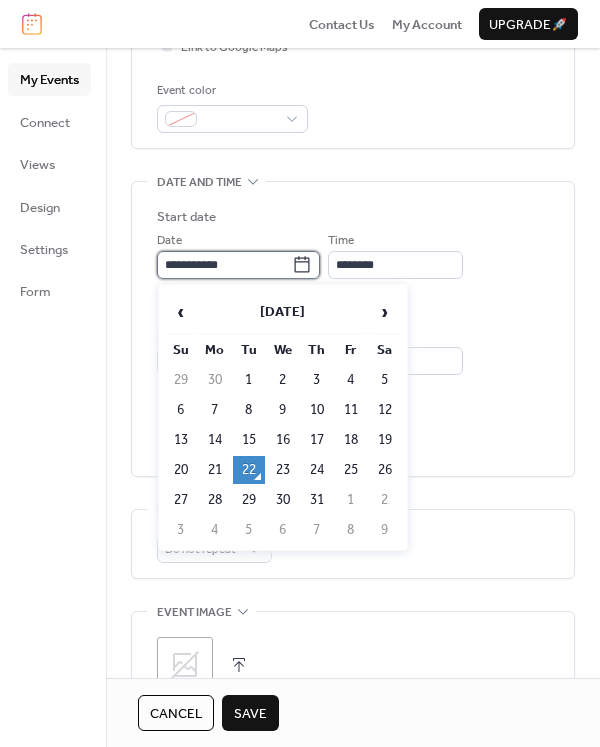 click on "**********" at bounding box center (224, 265) 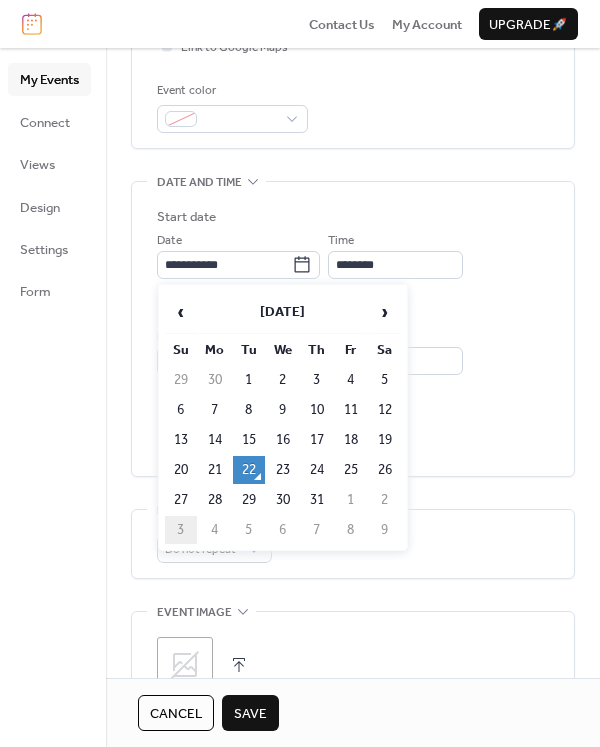 click on "3" at bounding box center (181, 530) 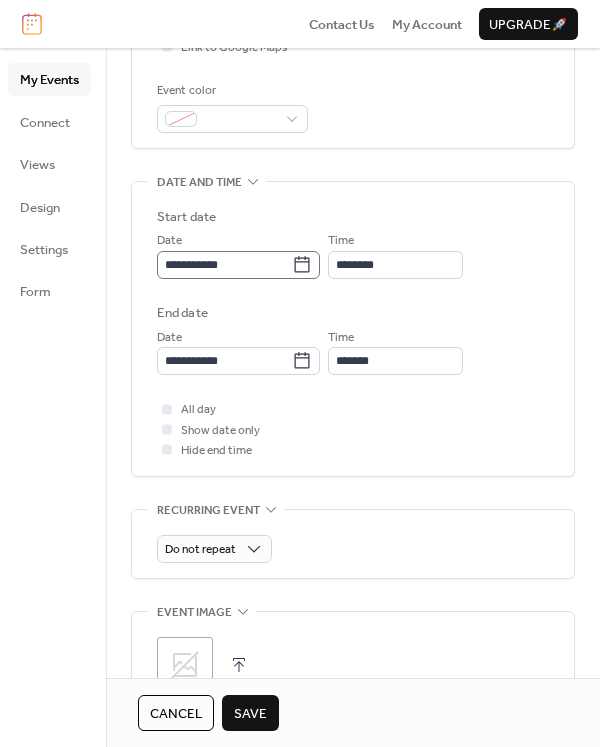 click 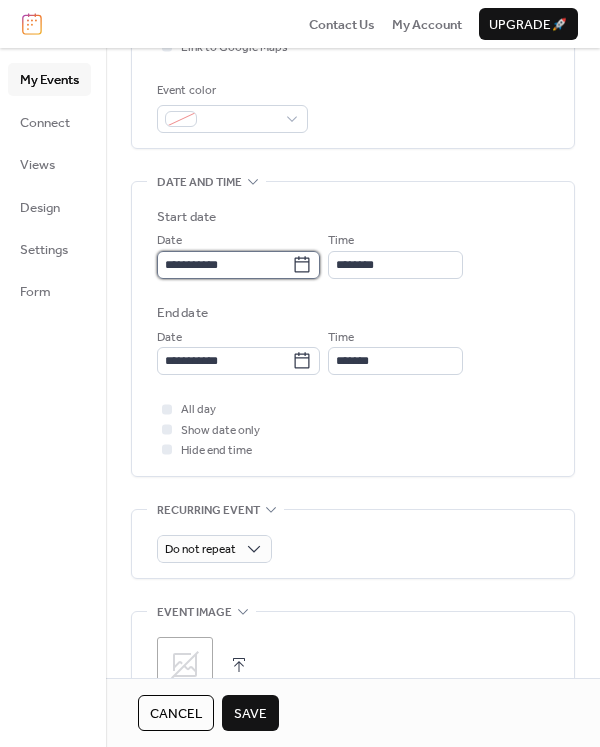 click on "**********" at bounding box center (224, 265) 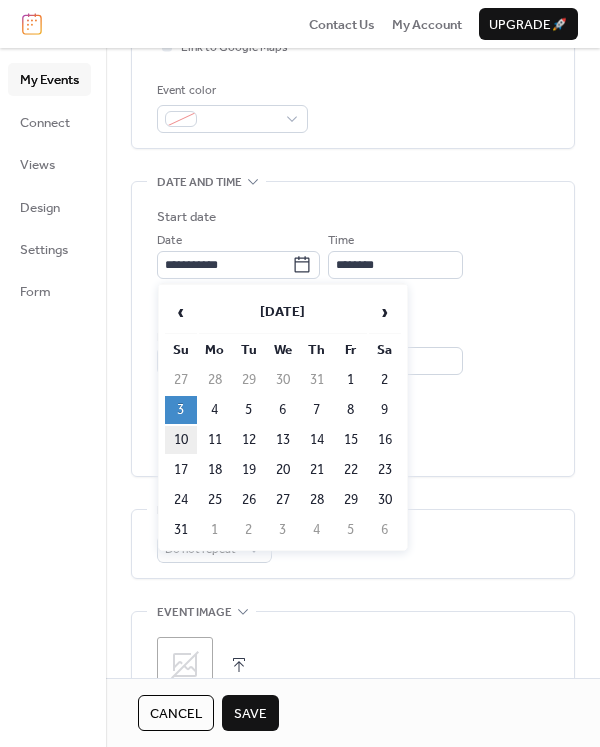 click on "10" at bounding box center (181, 440) 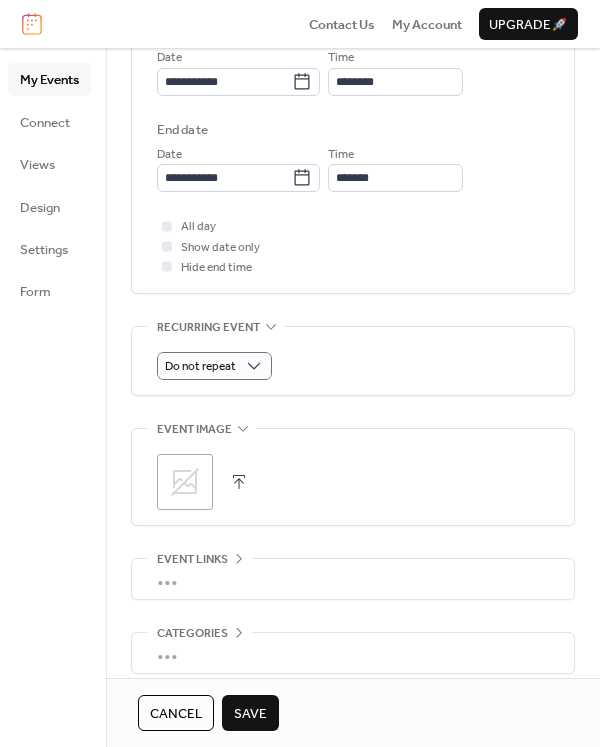 scroll, scrollTop: 700, scrollLeft: 0, axis: vertical 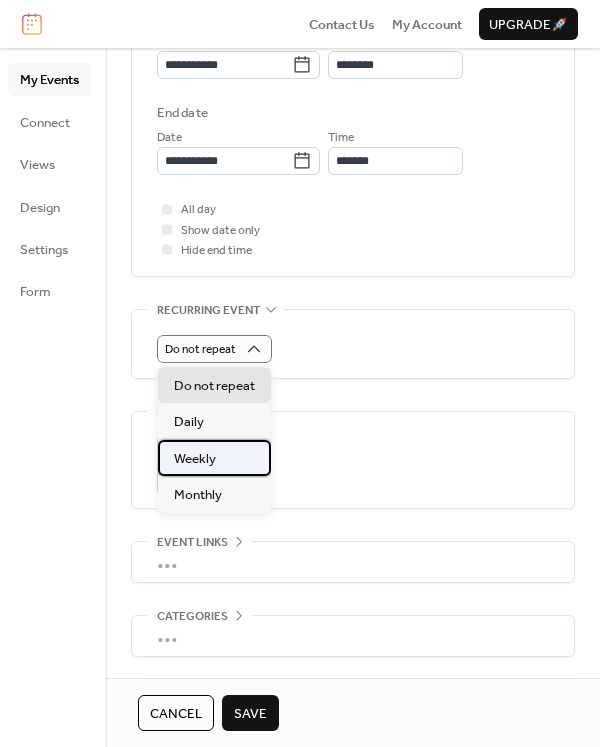 click on "Weekly" at bounding box center (214, 458) 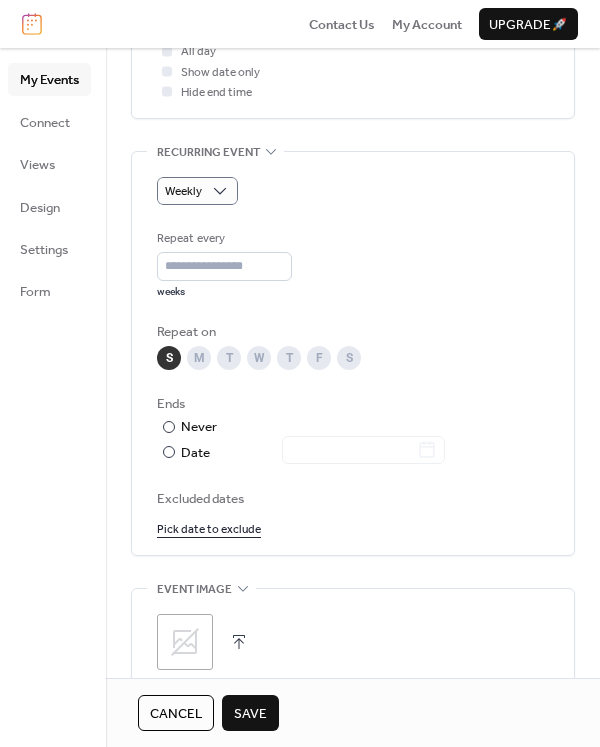 scroll, scrollTop: 900, scrollLeft: 0, axis: vertical 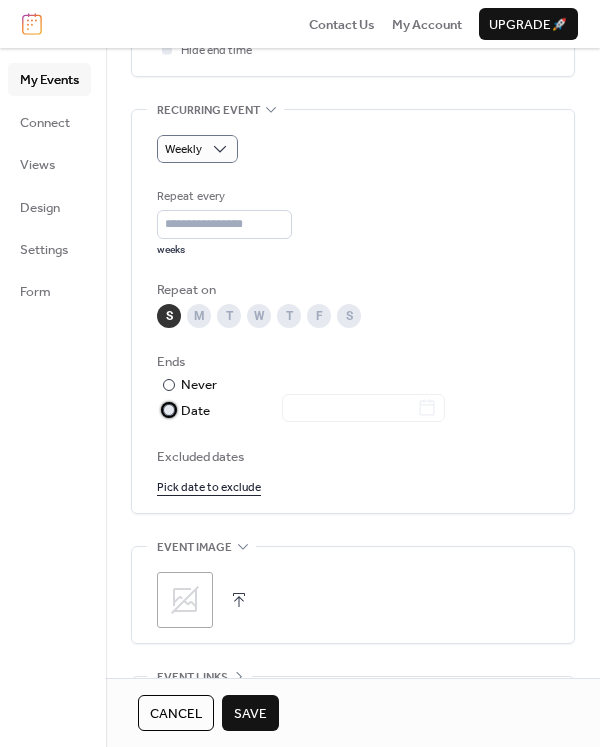 click on "Date" at bounding box center (313, 411) 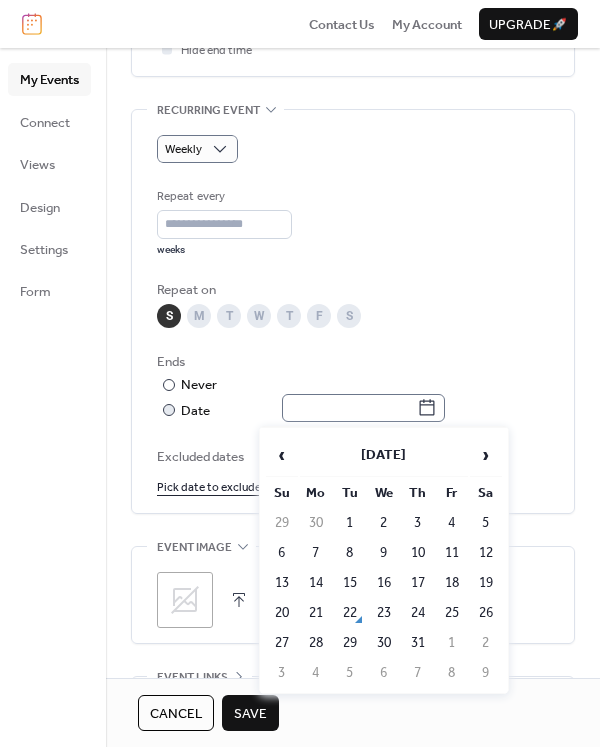 click 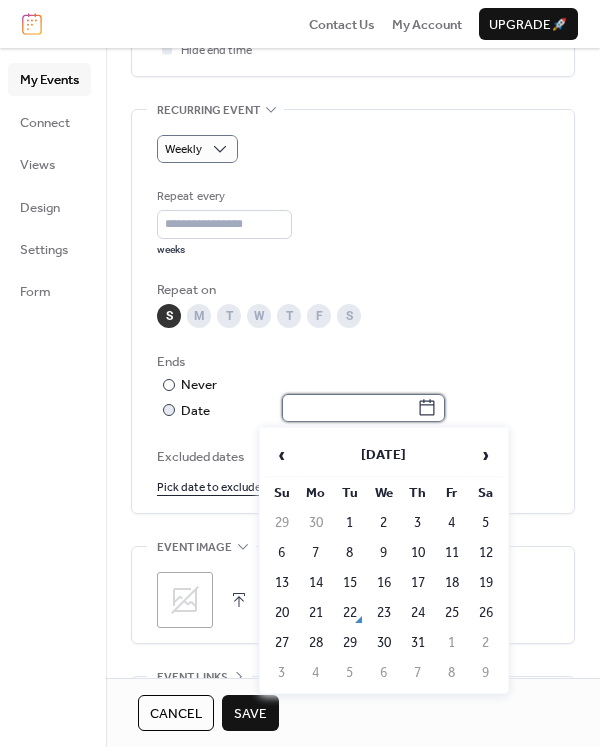 click at bounding box center [349, 408] 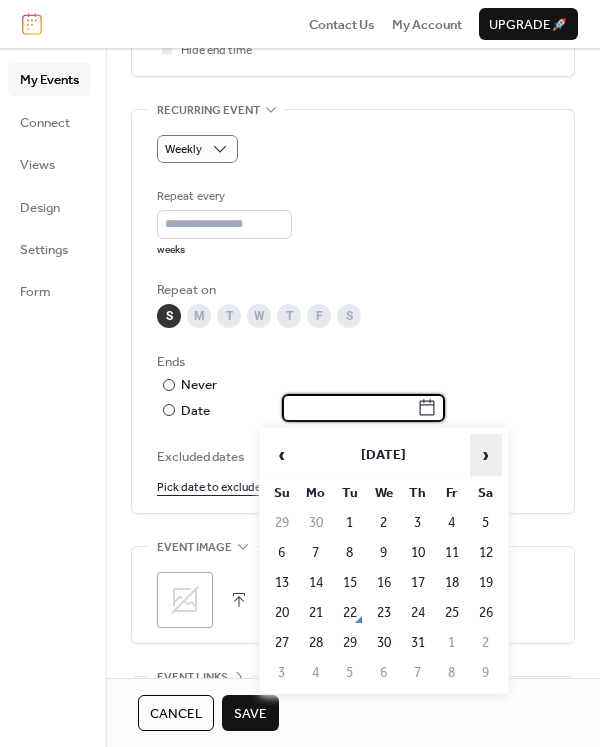click on "›" at bounding box center (486, 455) 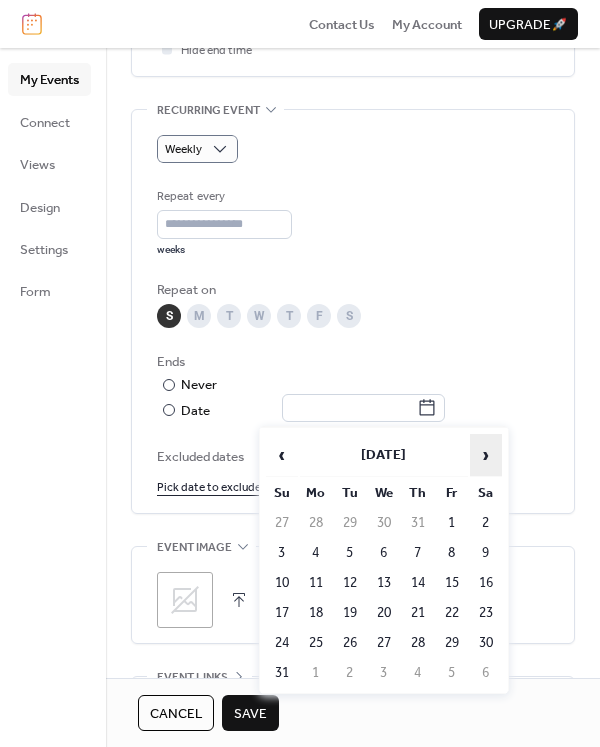 click on "›" at bounding box center (486, 455) 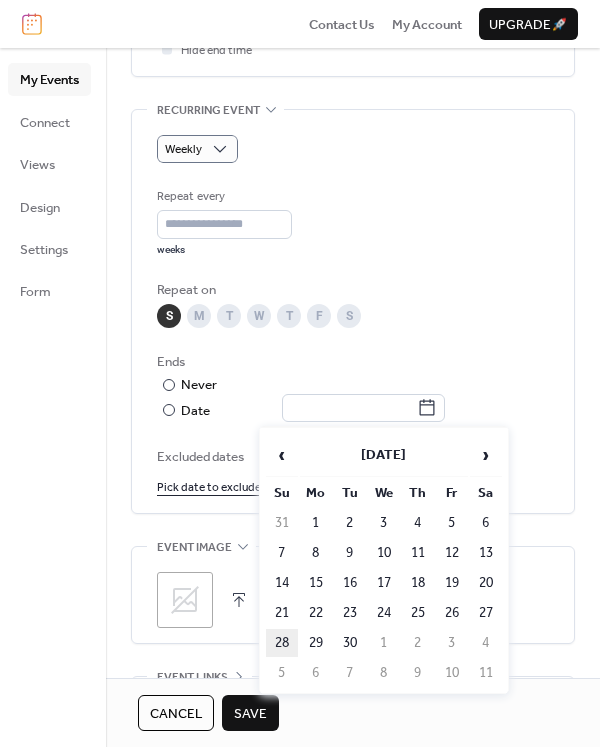 click on "28" at bounding box center [282, 643] 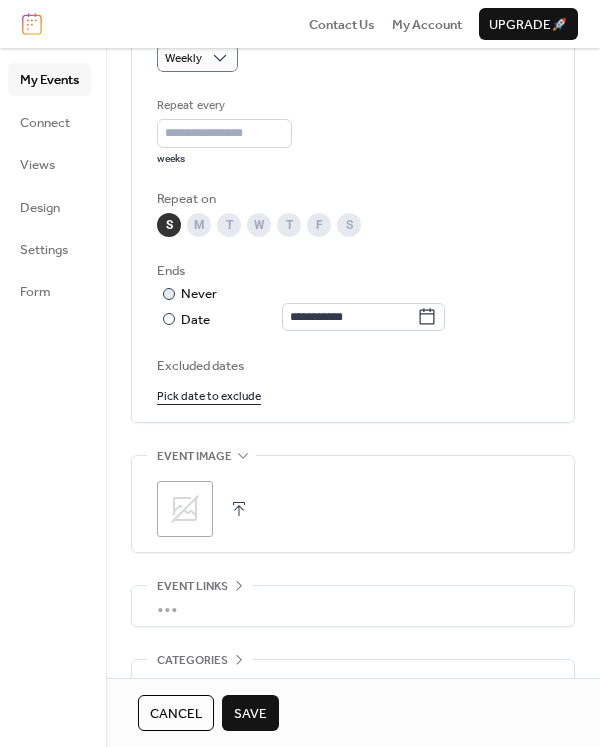scroll, scrollTop: 1108, scrollLeft: 0, axis: vertical 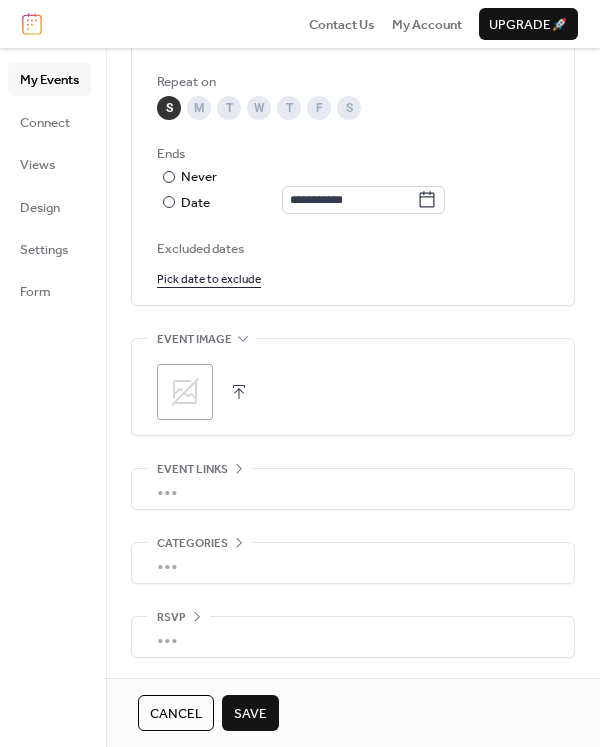 click on "Save" at bounding box center (250, 713) 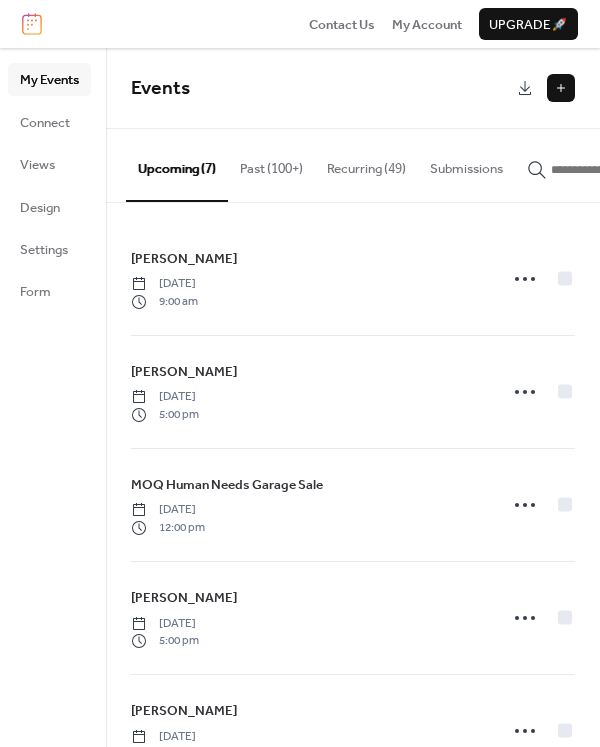 click at bounding box center (561, 88) 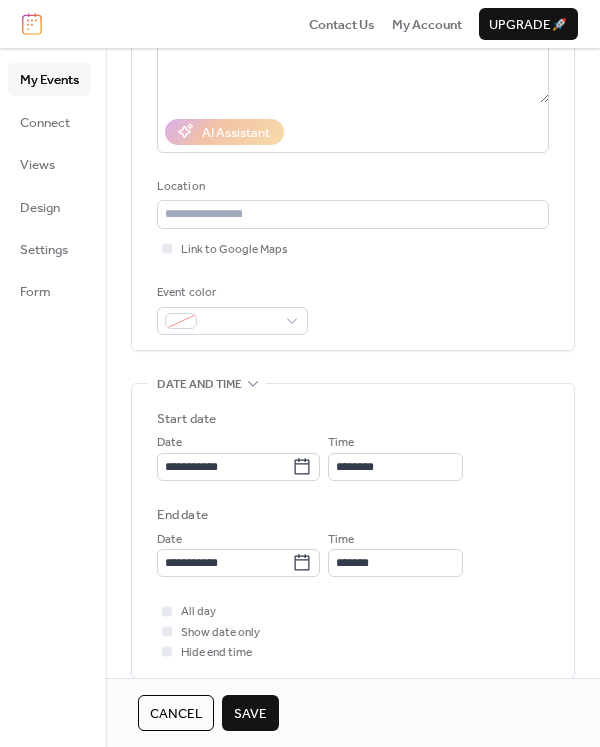 scroll, scrollTop: 300, scrollLeft: 0, axis: vertical 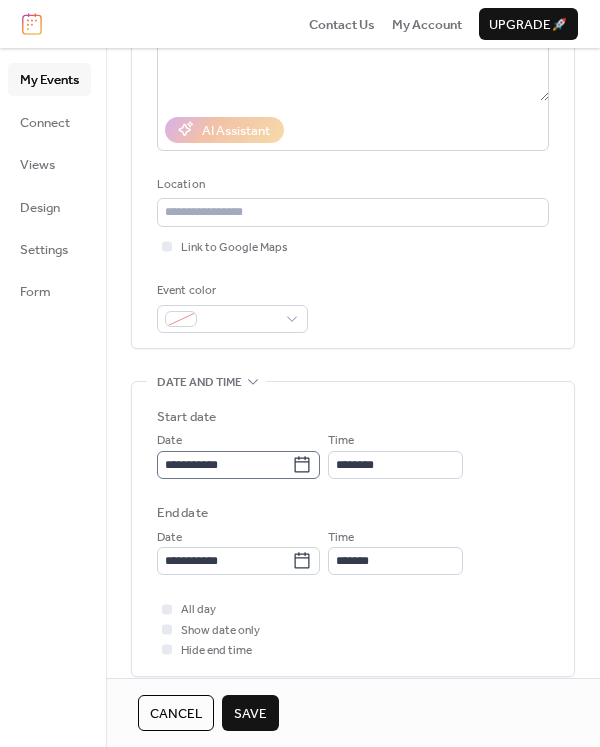 type on "****" 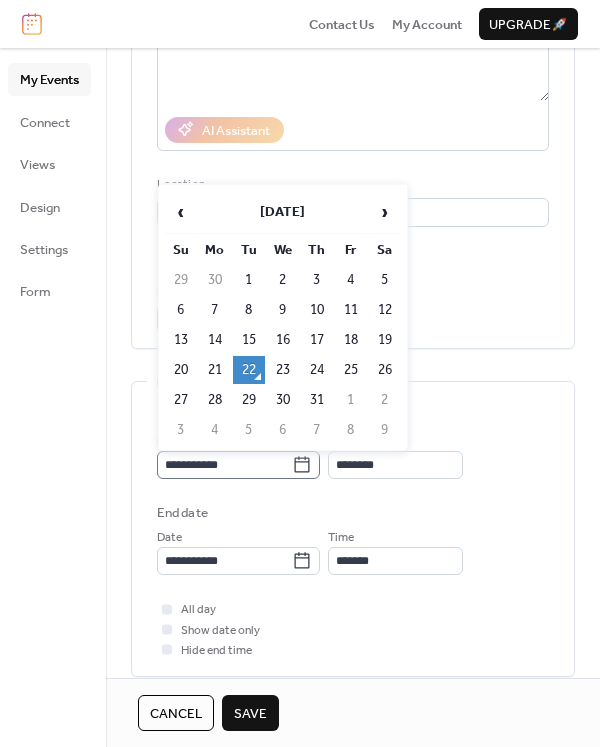 click 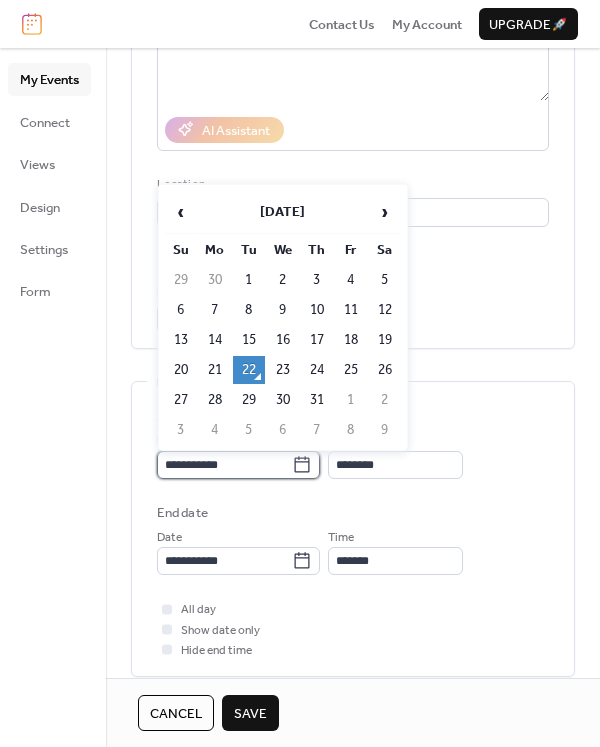 click on "**********" at bounding box center [224, 465] 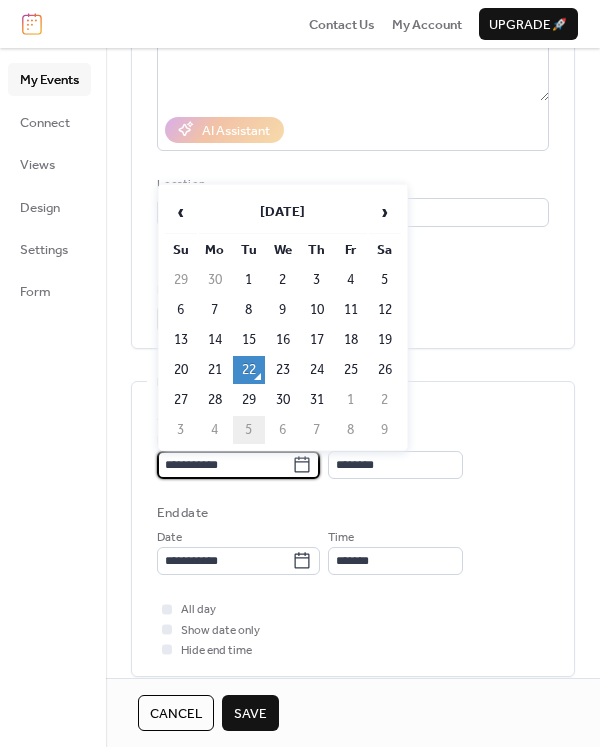 click on "5" at bounding box center [249, 430] 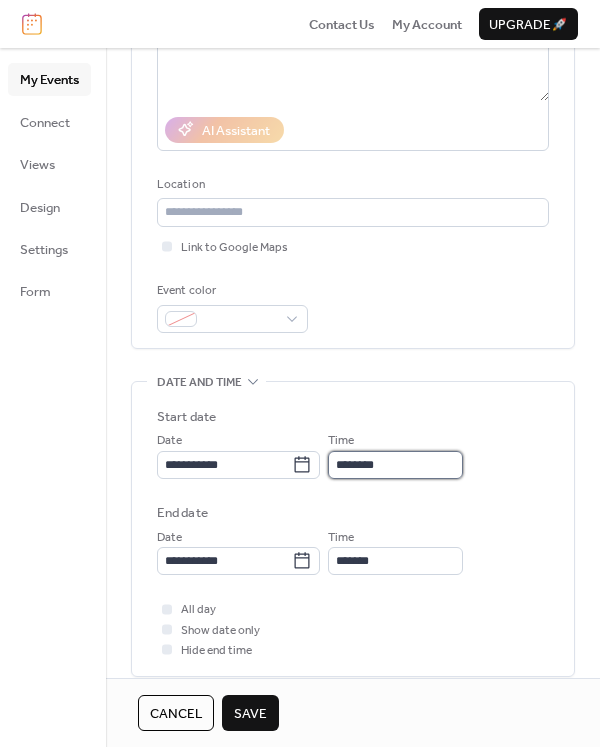 click on "********" at bounding box center [395, 465] 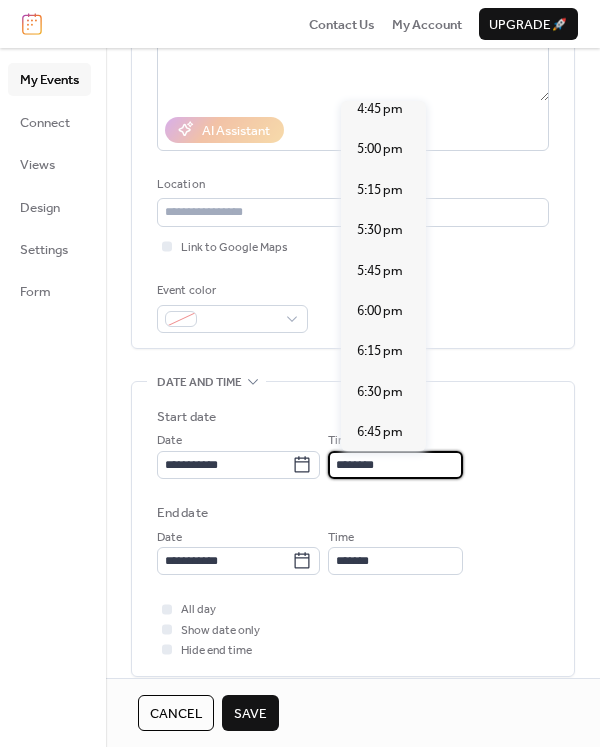 scroll, scrollTop: 2739, scrollLeft: 0, axis: vertical 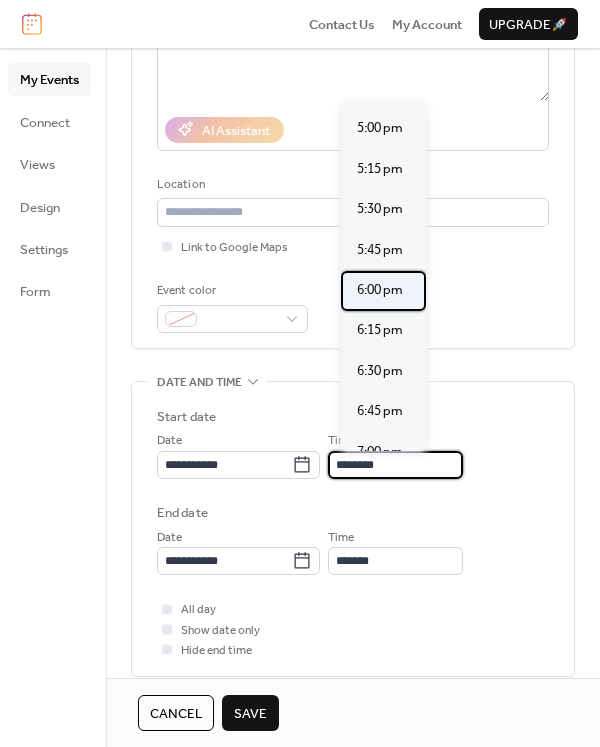 click on "6:00 pm" at bounding box center [380, 290] 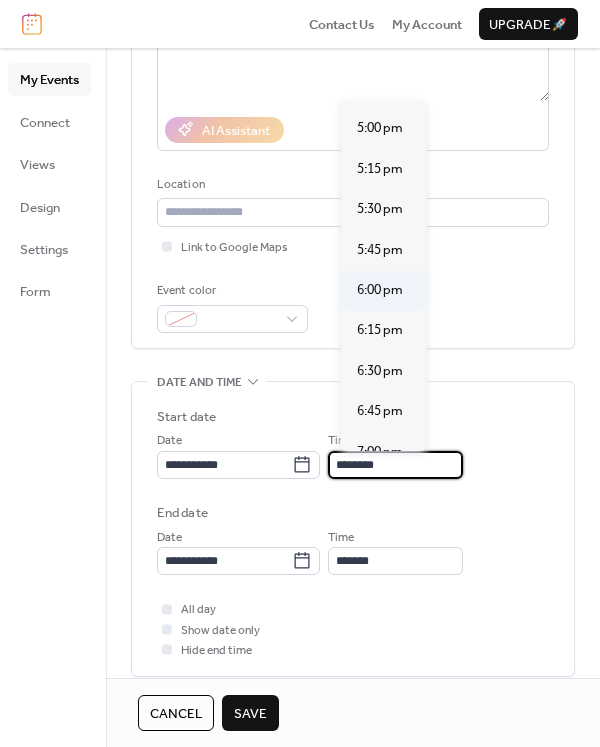 type on "*******" 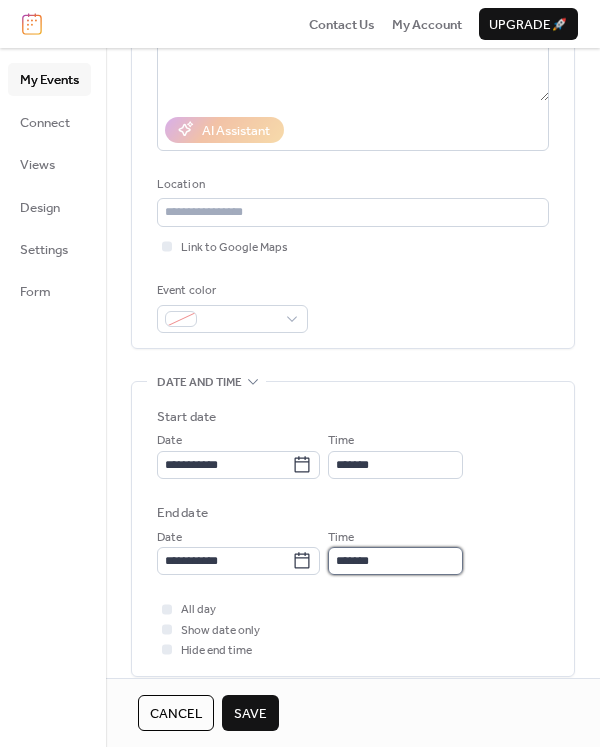 click on "*******" at bounding box center (395, 561) 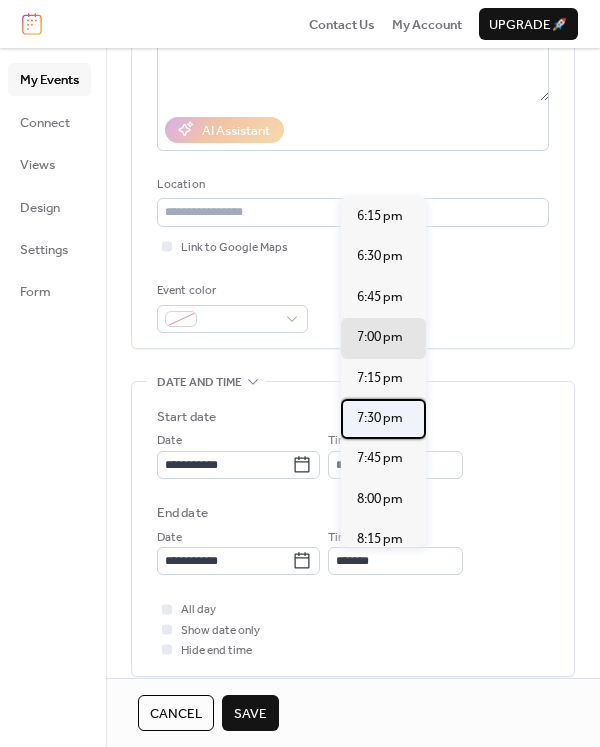click on "7:30 pm" at bounding box center (380, 418) 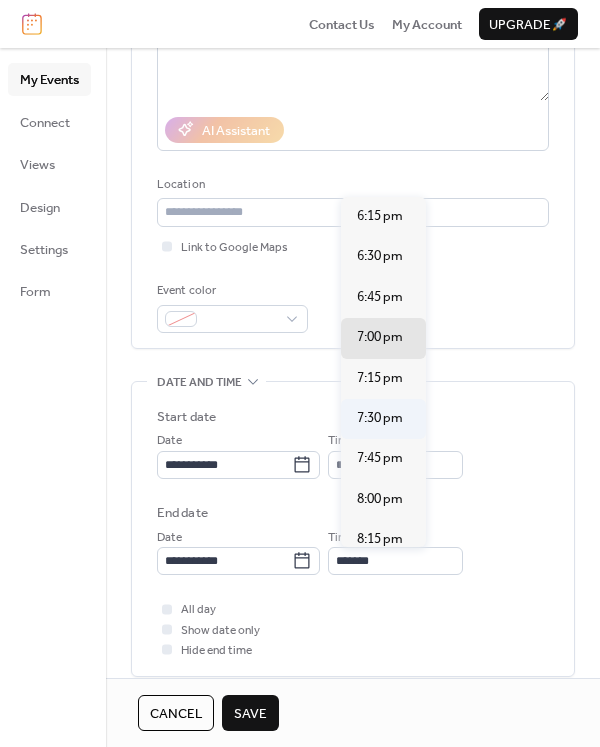type on "*******" 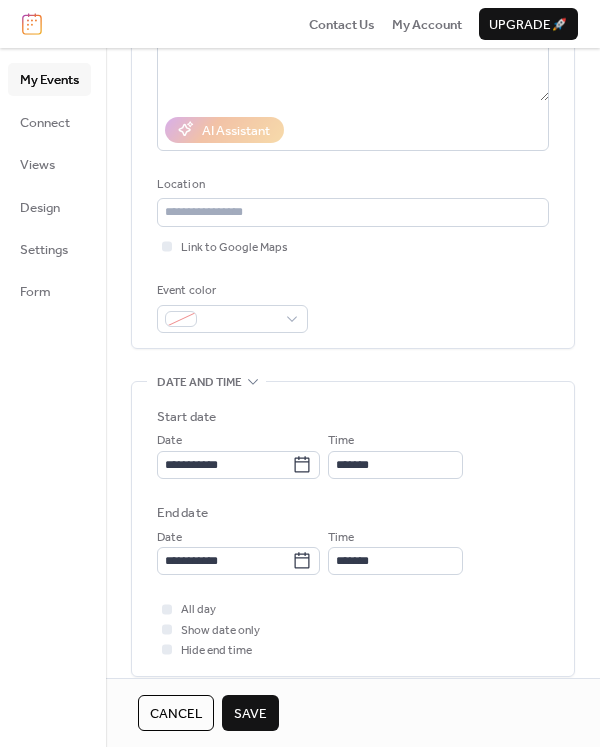 click on "Save" at bounding box center (250, 714) 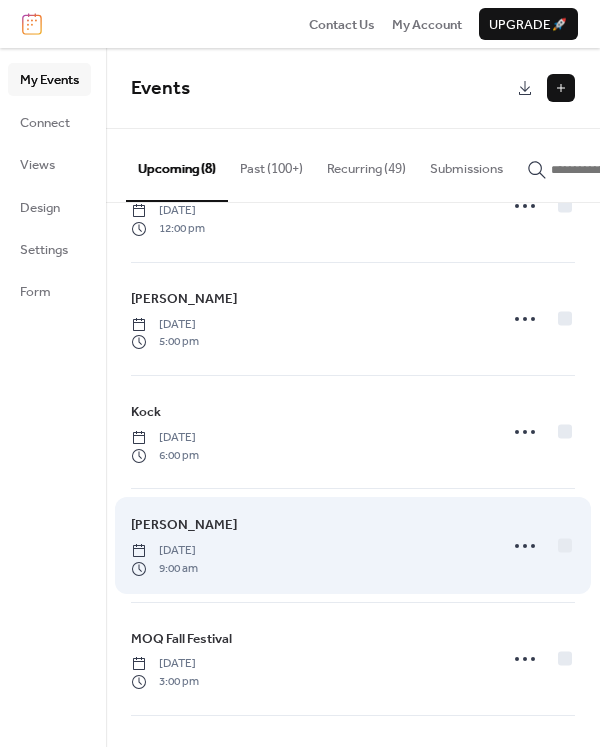scroll, scrollTop: 300, scrollLeft: 0, axis: vertical 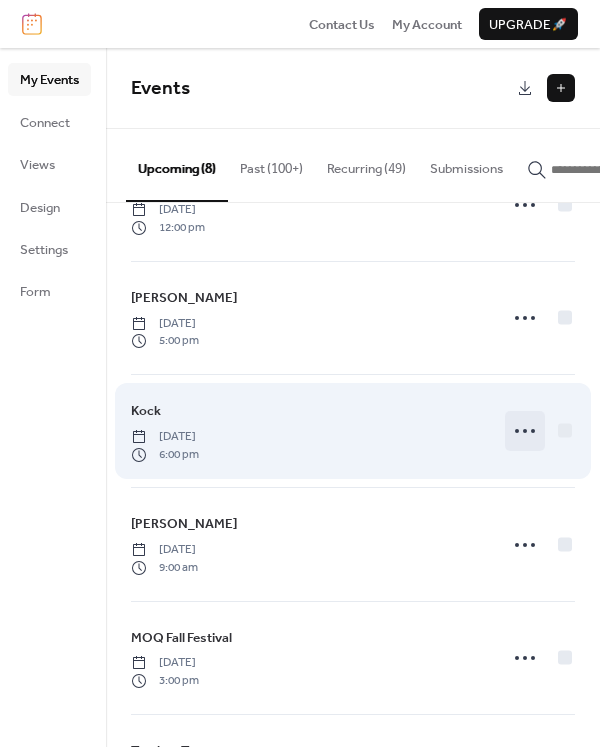 click 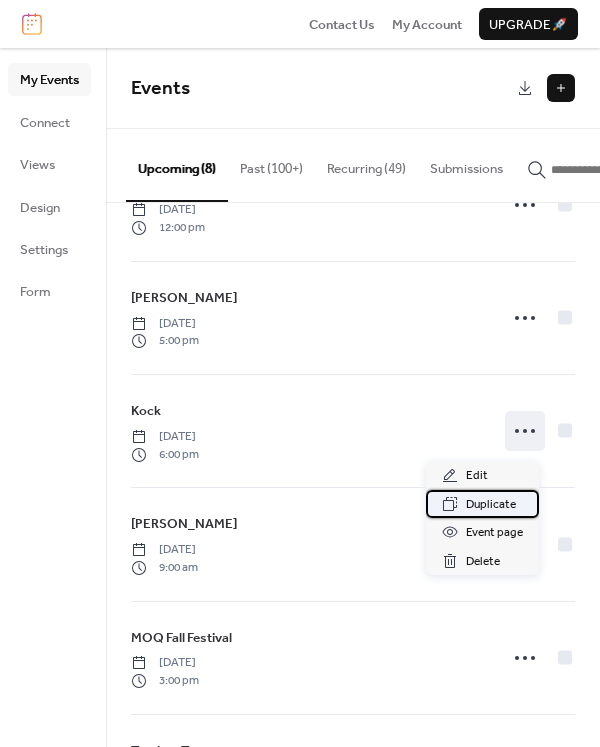 click on "Duplicate" at bounding box center (491, 505) 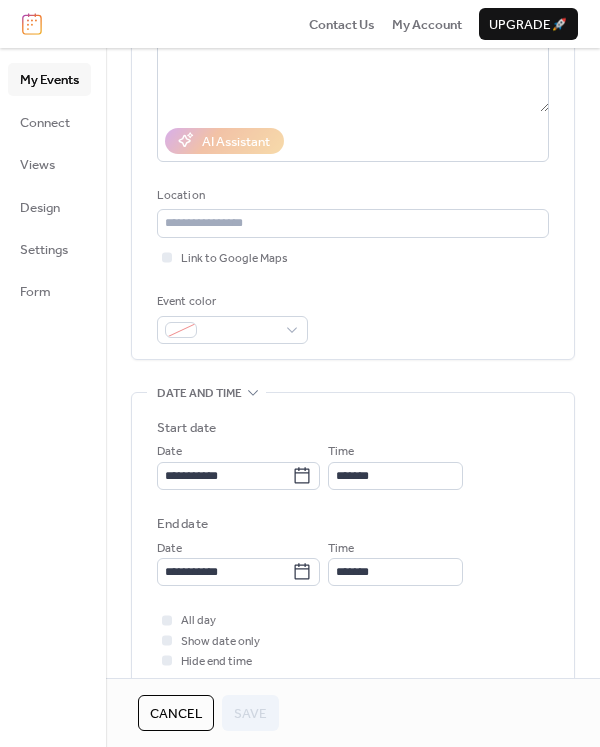 scroll, scrollTop: 300, scrollLeft: 0, axis: vertical 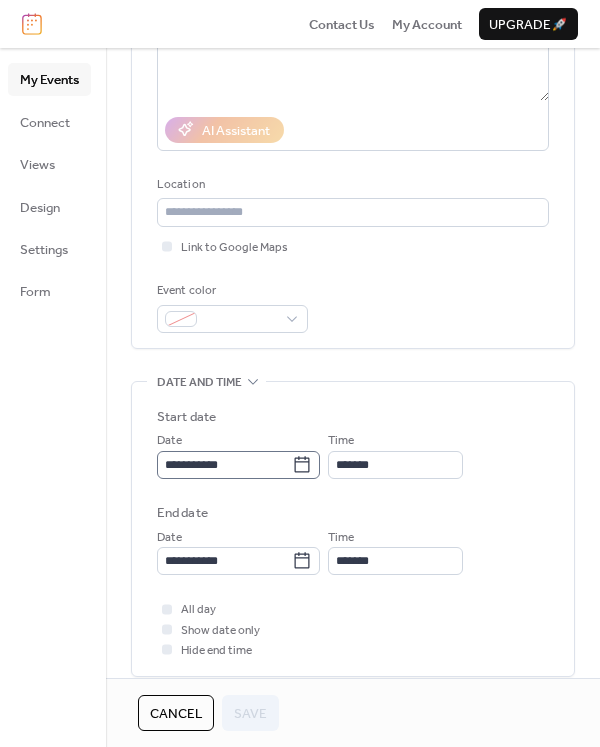 click 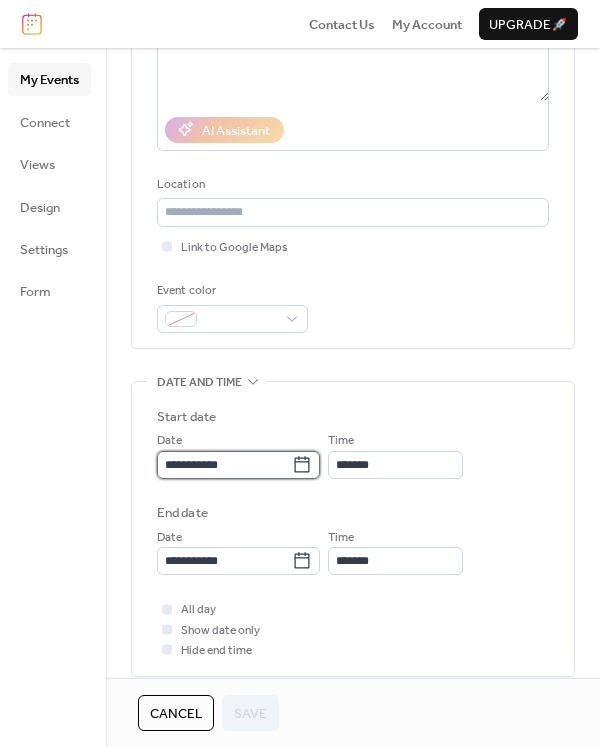 click on "**********" at bounding box center [224, 465] 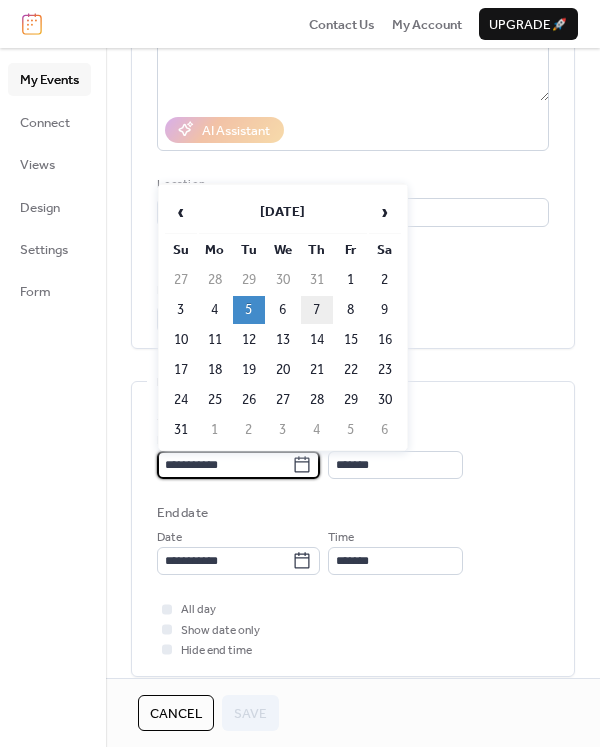 type on "**********" 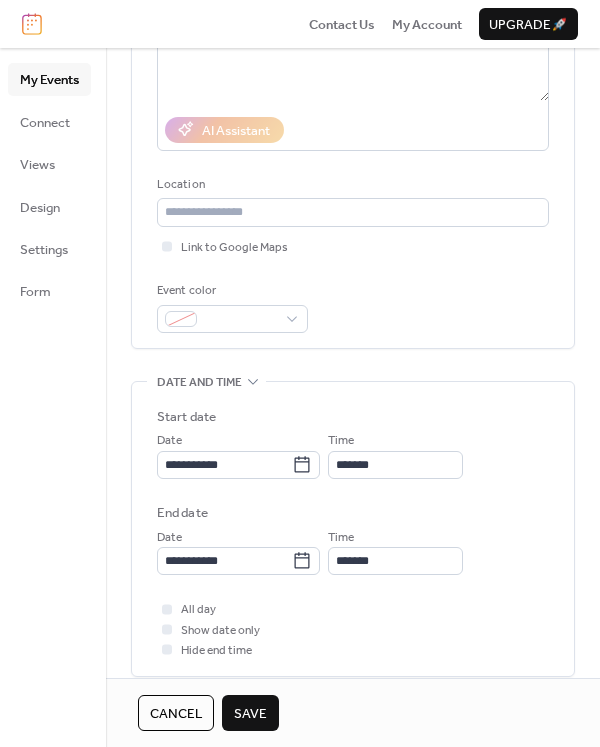 click on "Save" at bounding box center [250, 714] 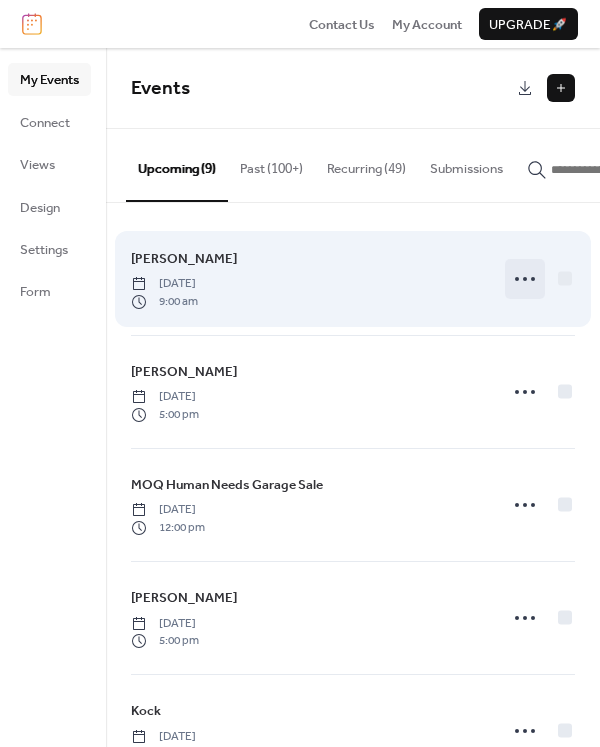 click 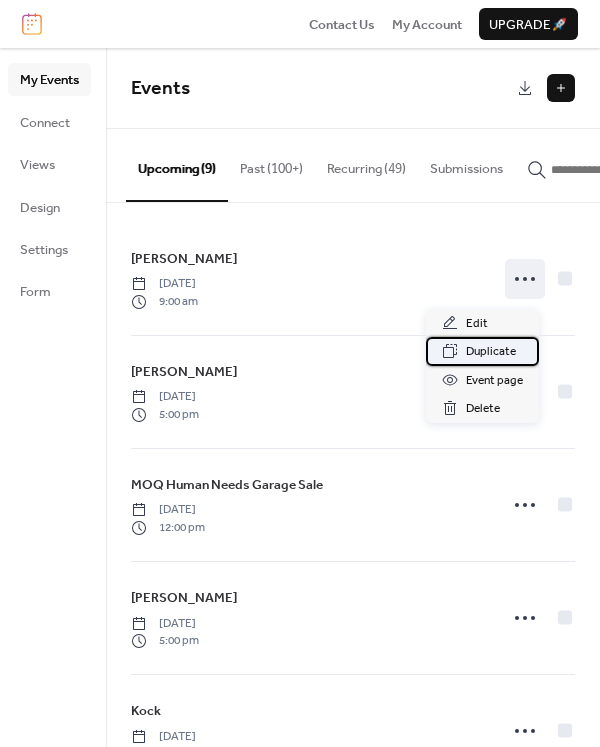 click on "Duplicate" at bounding box center (491, 352) 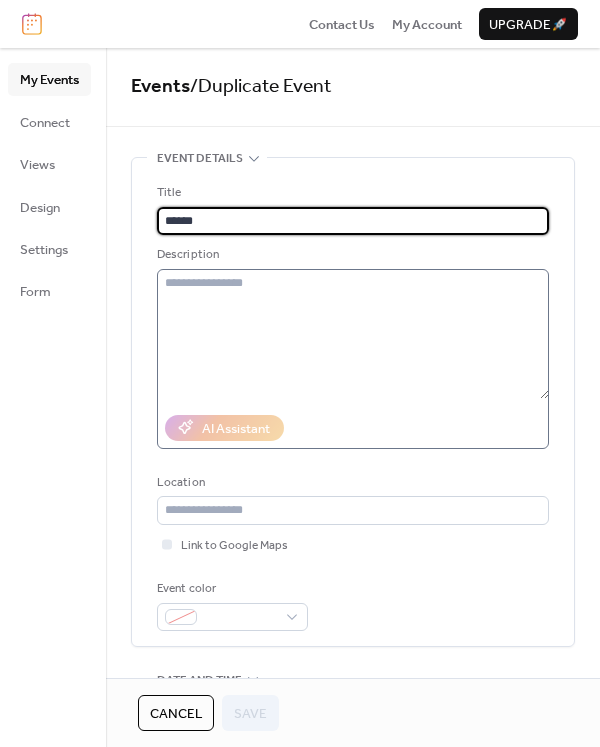 scroll, scrollTop: 0, scrollLeft: 0, axis: both 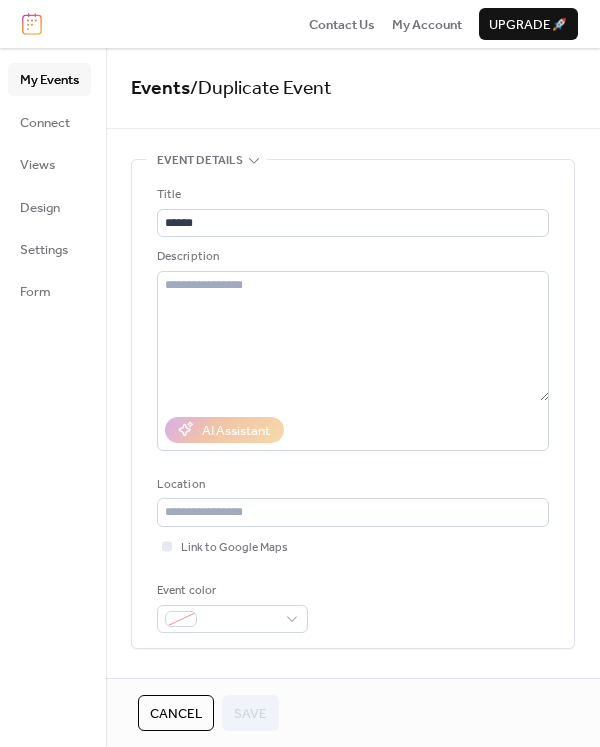 click on "Cancel" at bounding box center [176, 714] 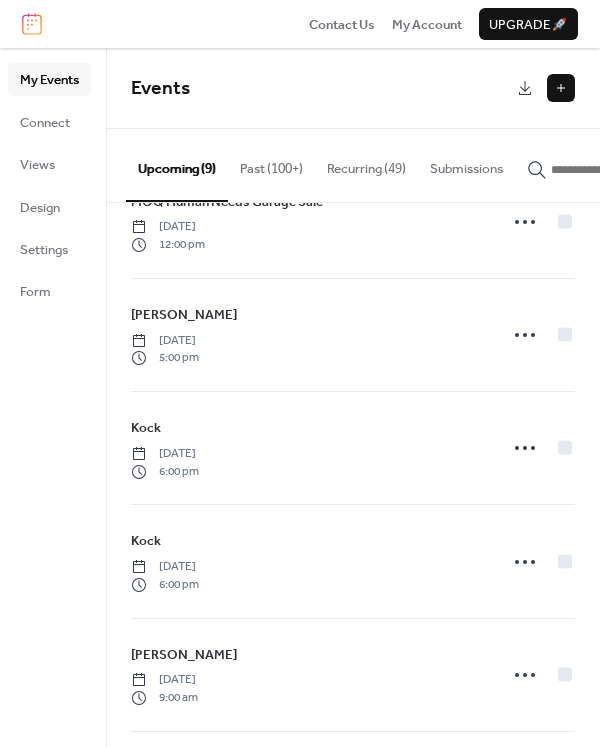 scroll, scrollTop: 400, scrollLeft: 0, axis: vertical 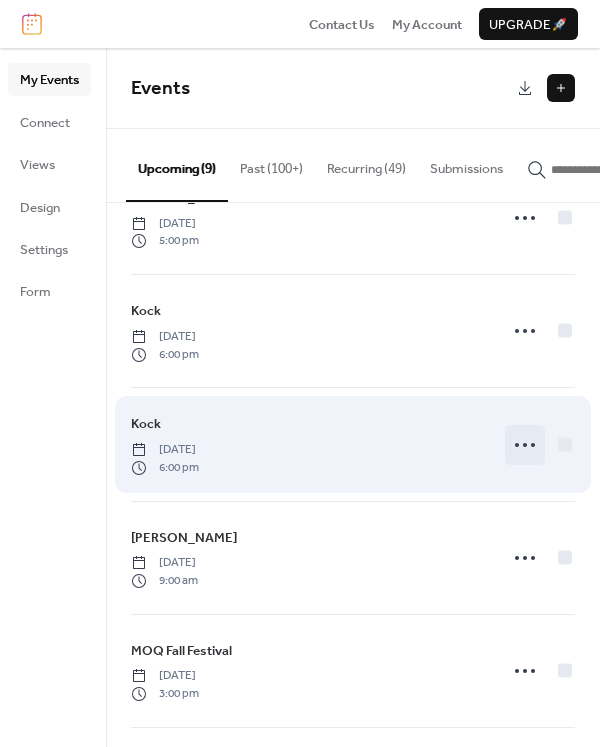 click 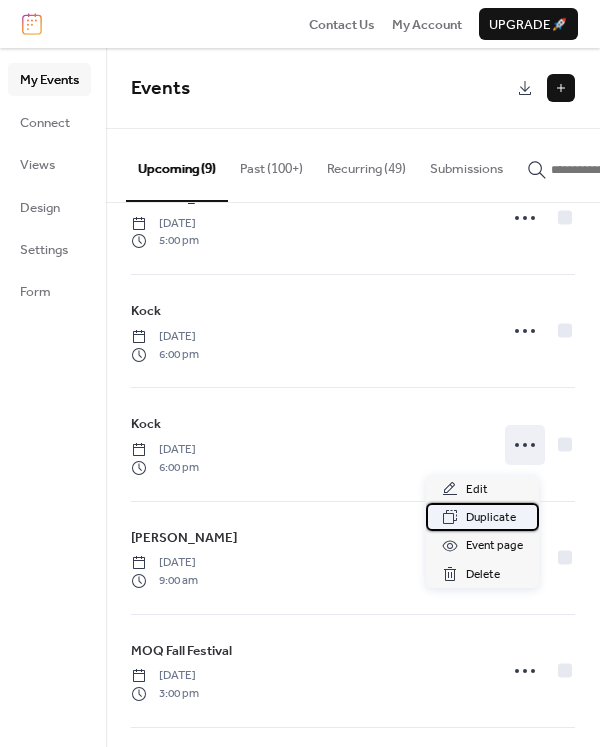 click on "Duplicate" at bounding box center (491, 518) 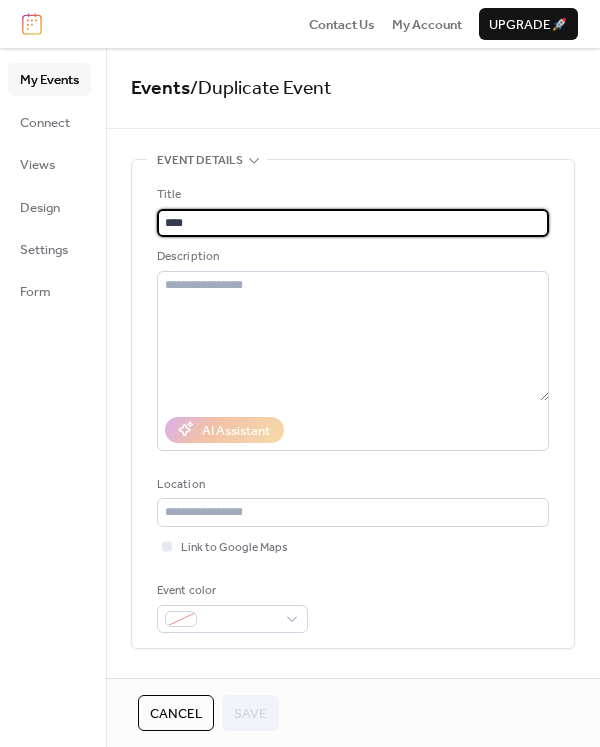scroll, scrollTop: 300, scrollLeft: 0, axis: vertical 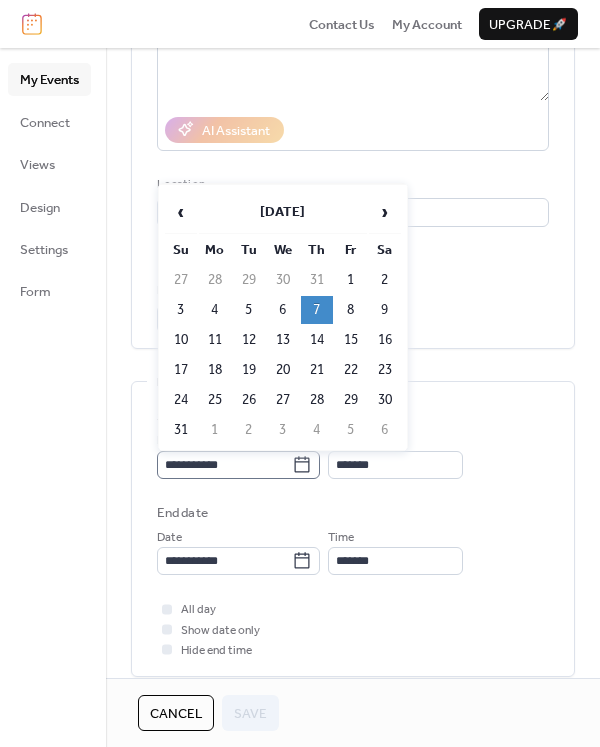 click 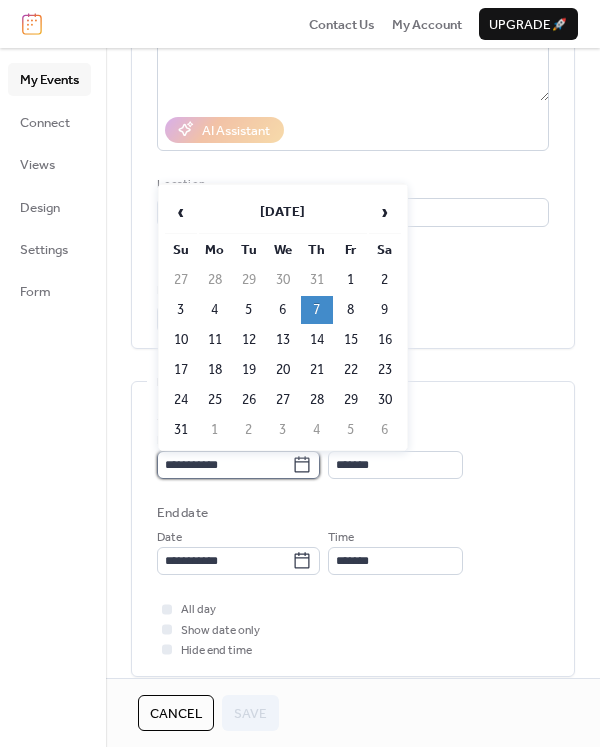 click on "**********" at bounding box center (224, 465) 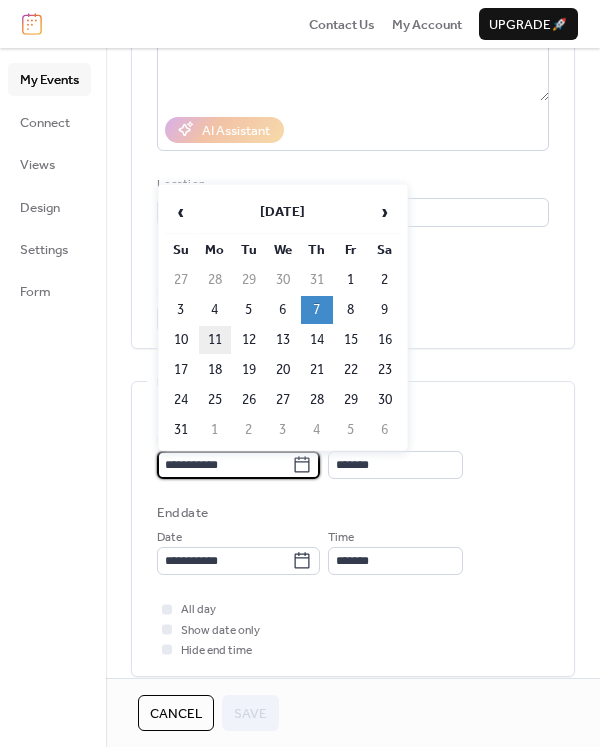 click on "11" at bounding box center (215, 340) 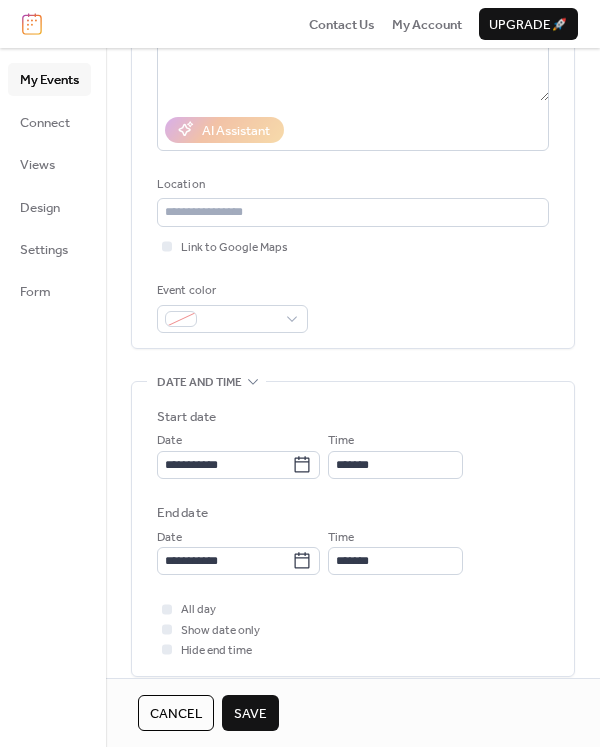 click on "Save" at bounding box center (250, 714) 